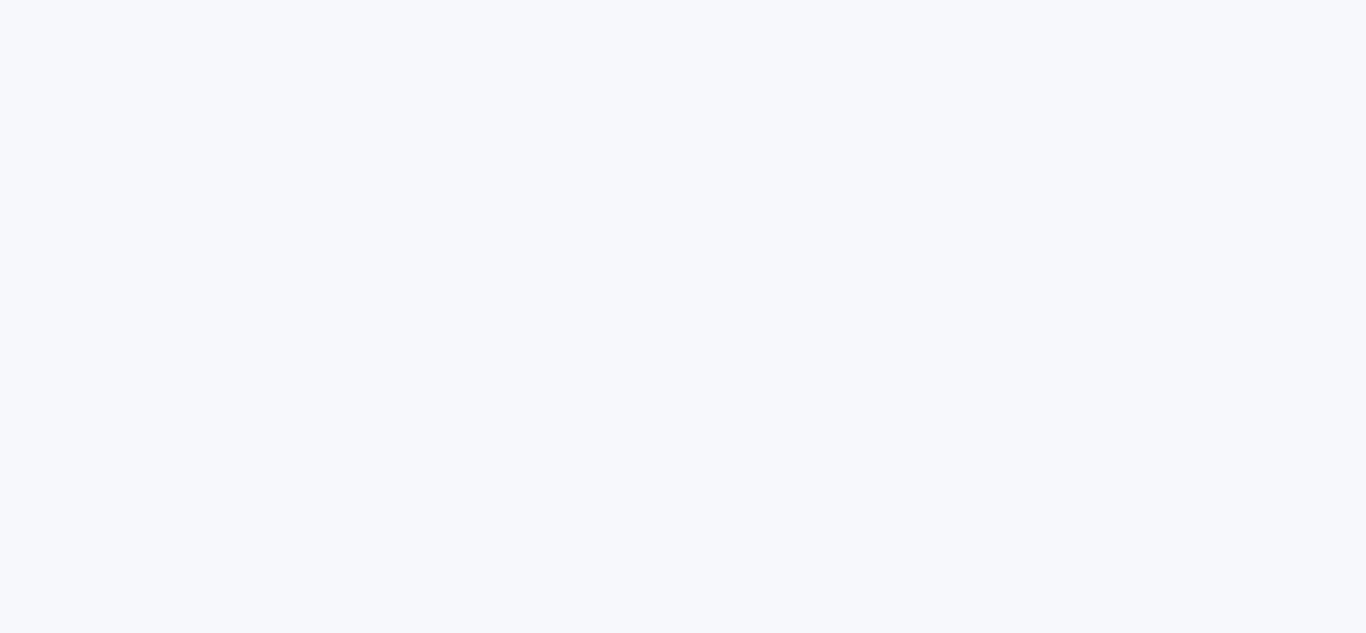 scroll, scrollTop: 0, scrollLeft: 0, axis: both 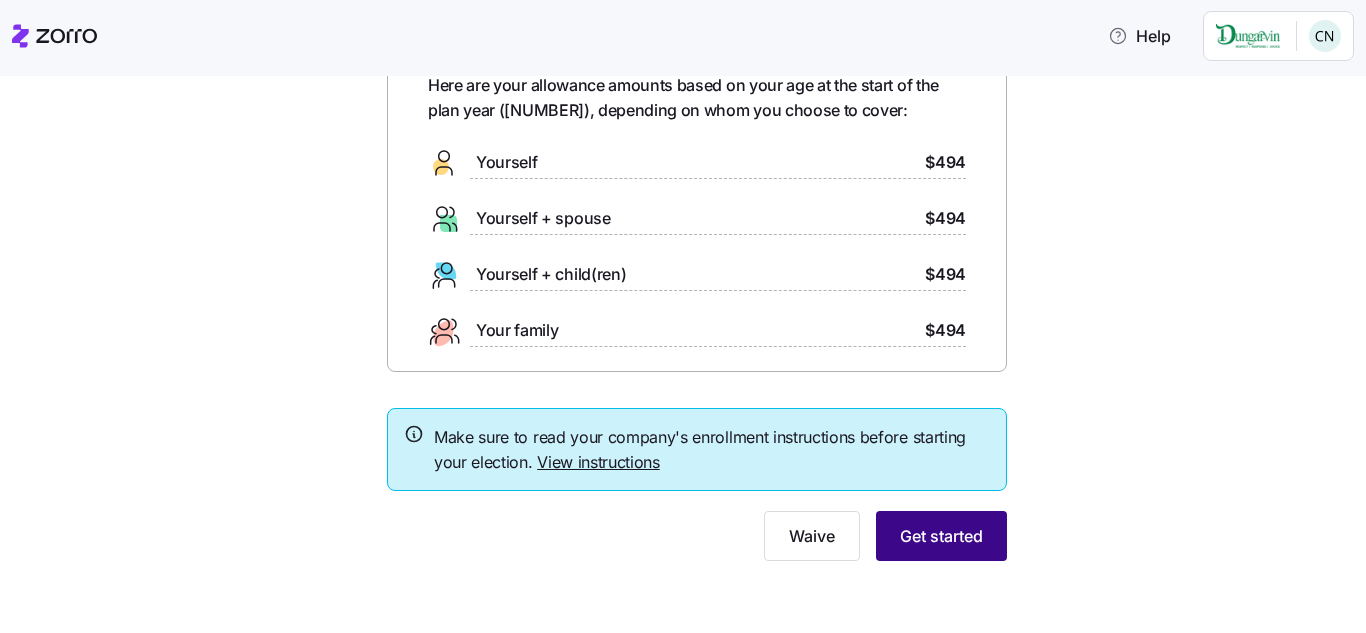 click on "Get started" at bounding box center (941, 536) 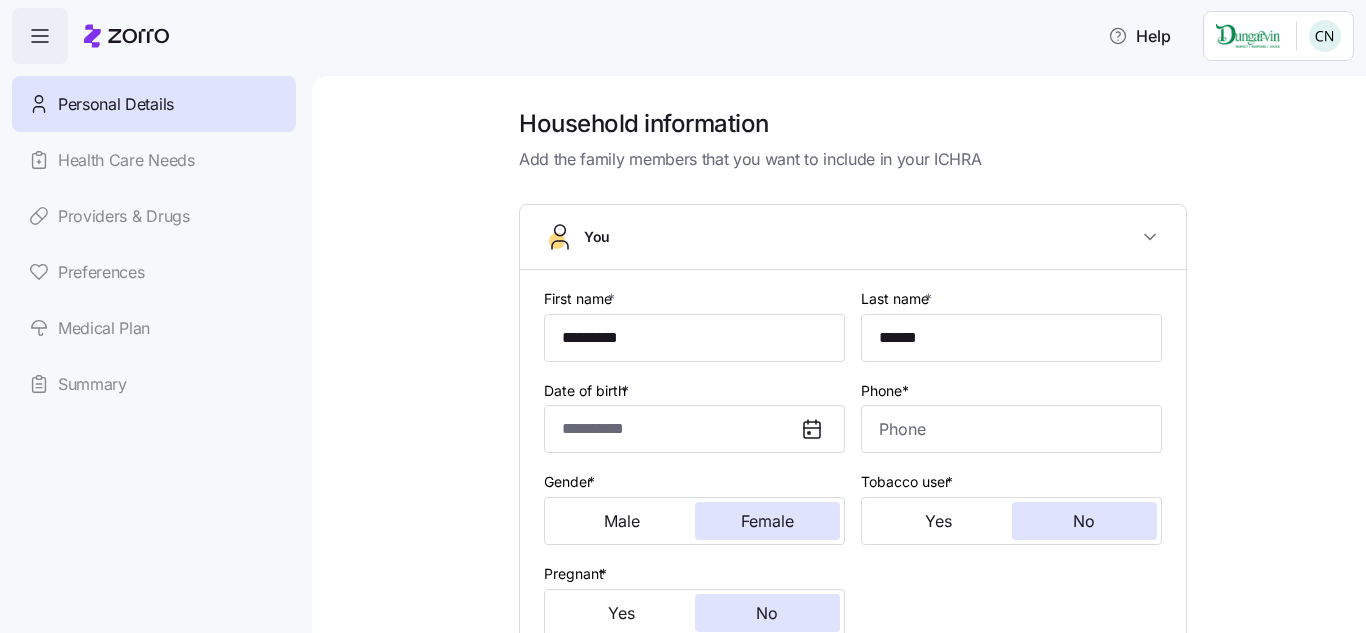 type on "*********" 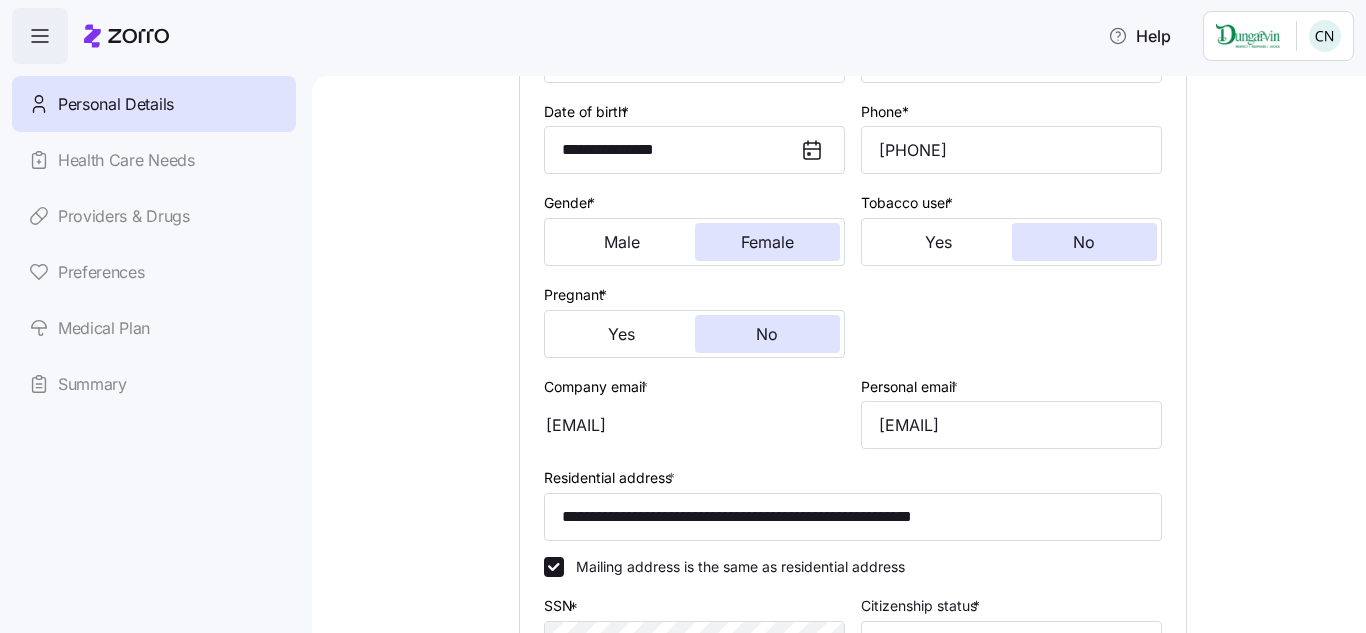 scroll, scrollTop: 164, scrollLeft: 0, axis: vertical 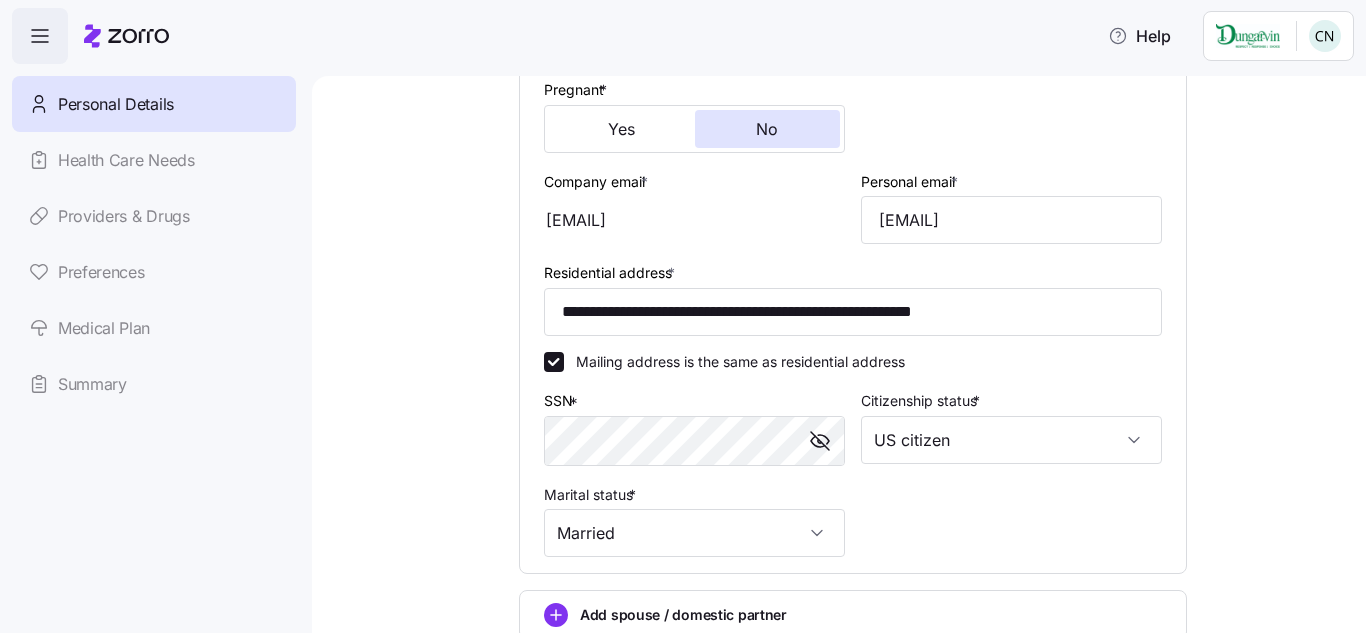 click on "**********" at bounding box center [853, 180] 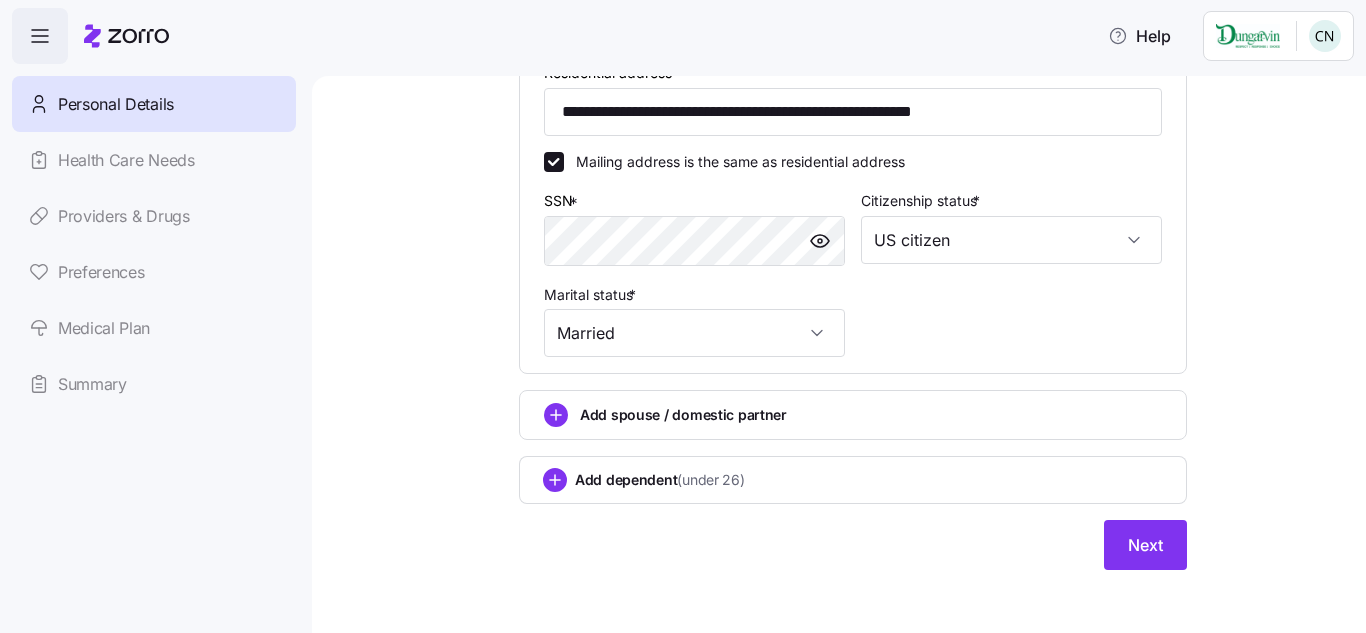 scroll, scrollTop: 693, scrollLeft: 0, axis: vertical 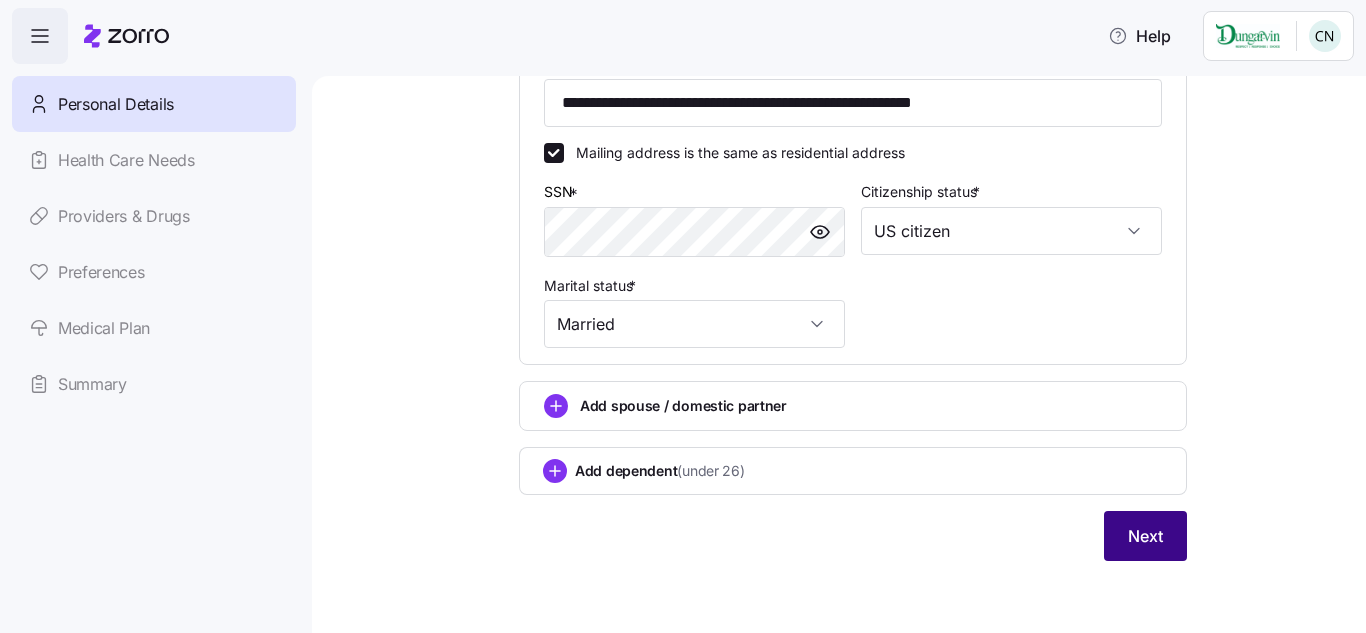 click on "Next" at bounding box center [1145, 536] 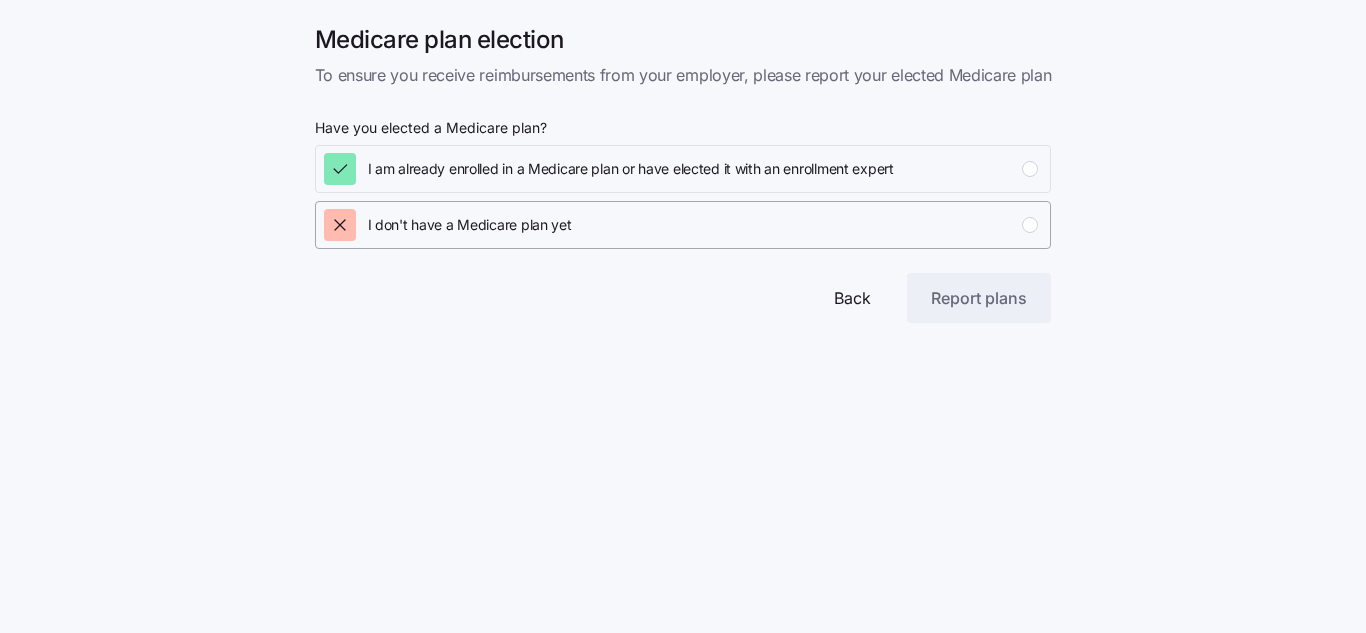 click at bounding box center [1030, 225] 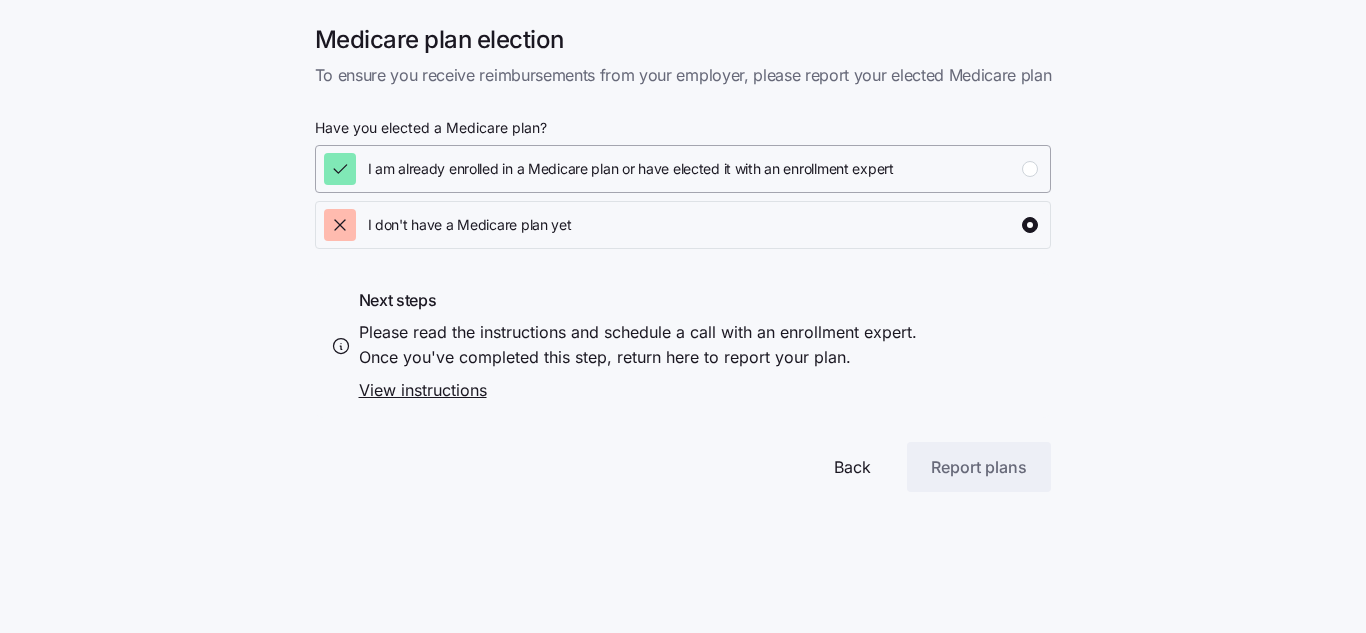 click at bounding box center [1030, 169] 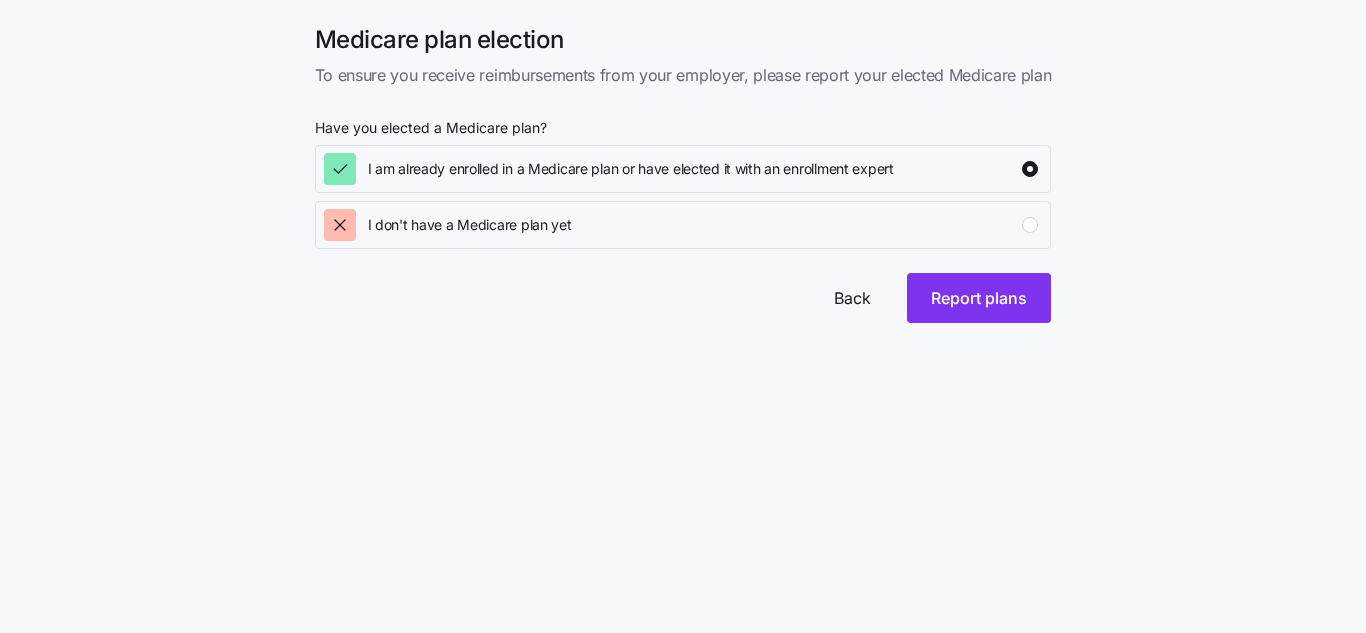 click on "Back" at bounding box center (852, 298) 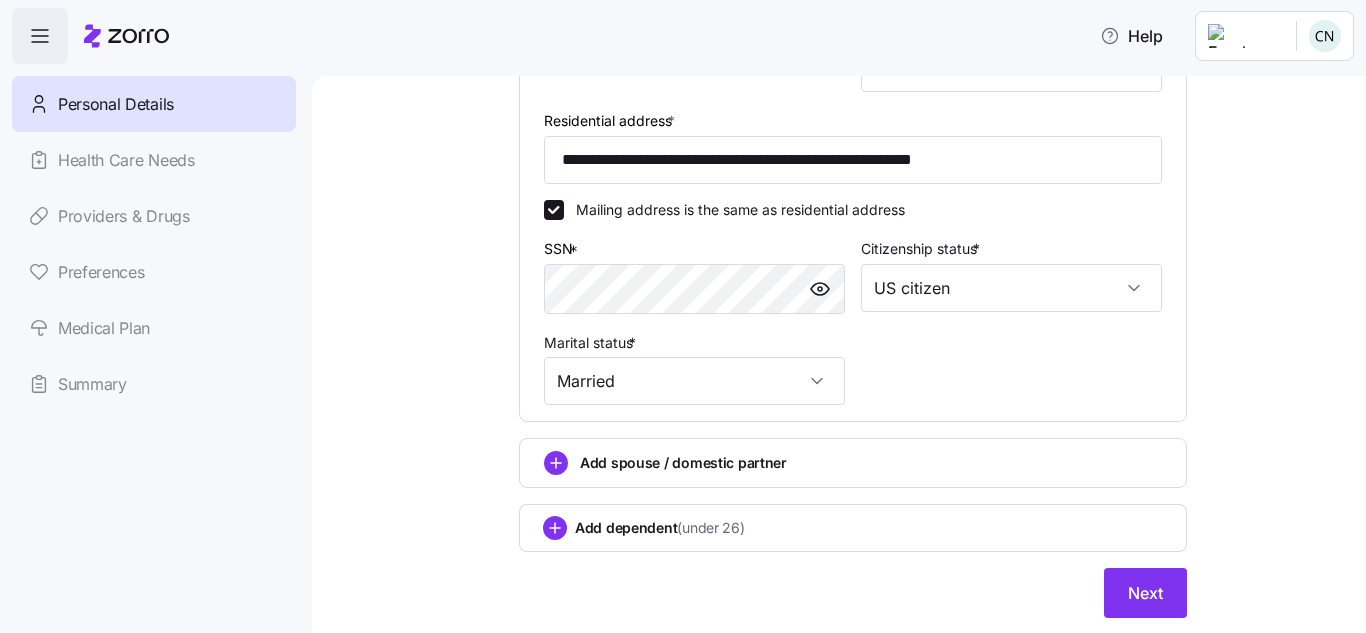 scroll, scrollTop: 693, scrollLeft: 0, axis: vertical 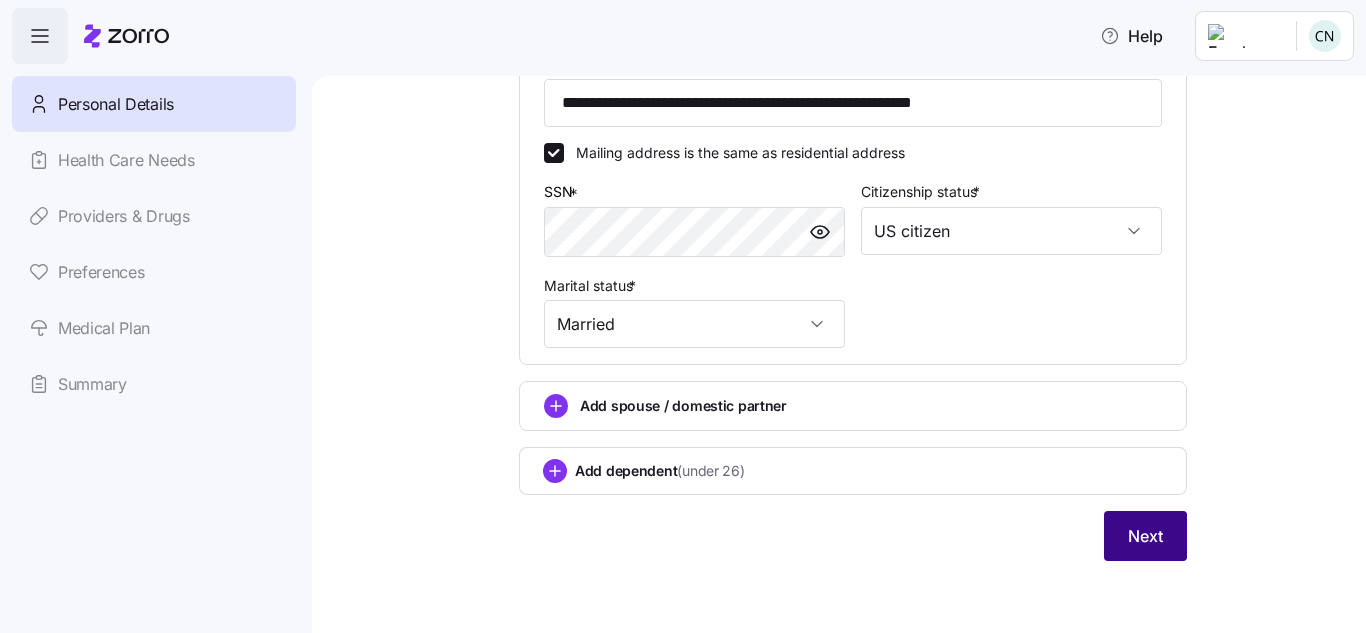click on "Next" at bounding box center (1145, 536) 